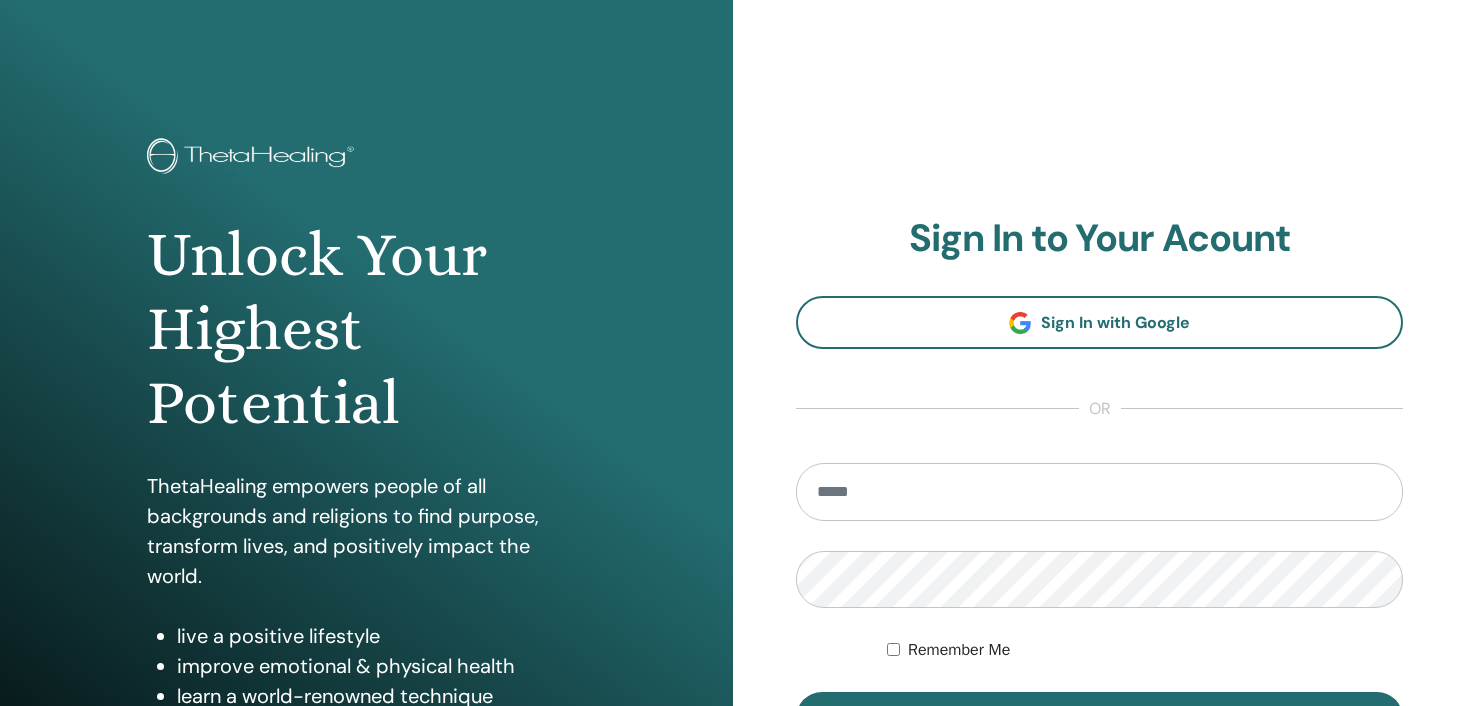 scroll, scrollTop: 0, scrollLeft: 0, axis: both 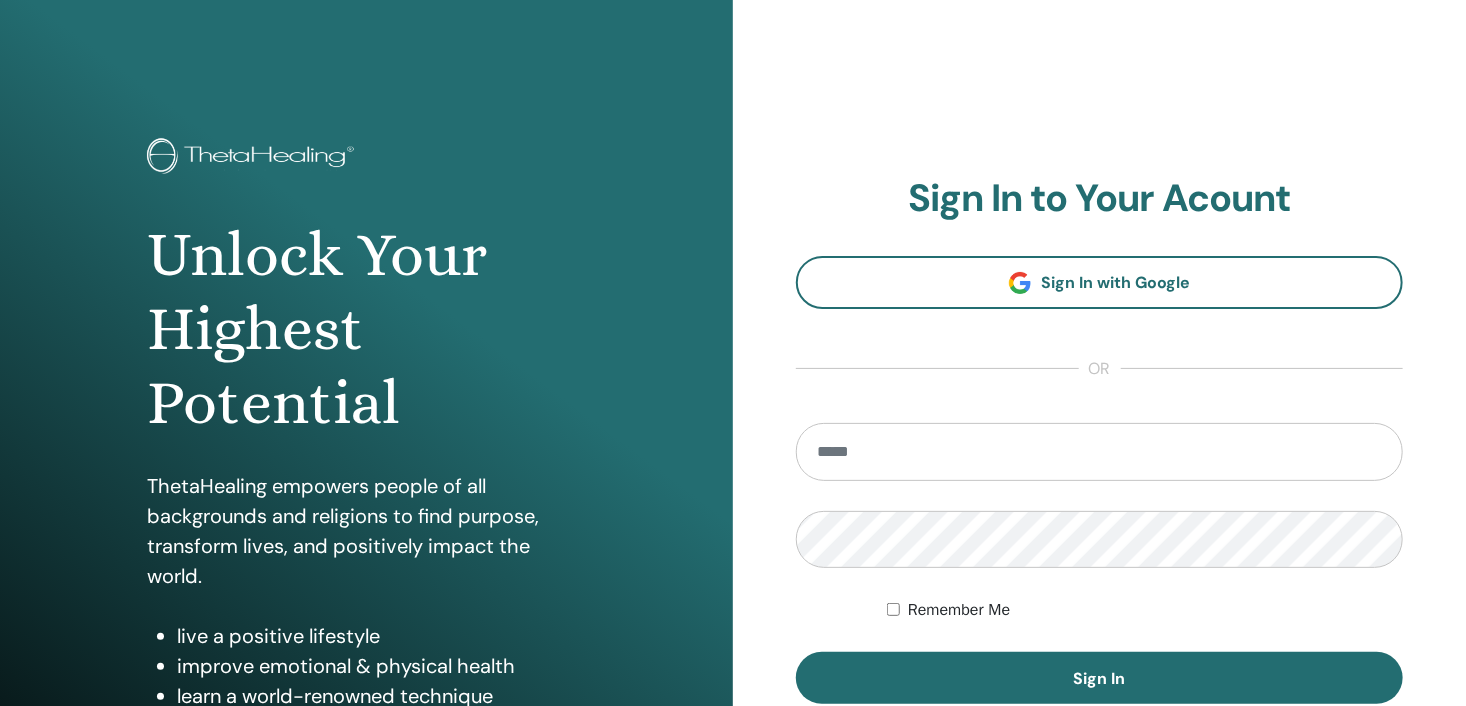 click at bounding box center (1099, 452) 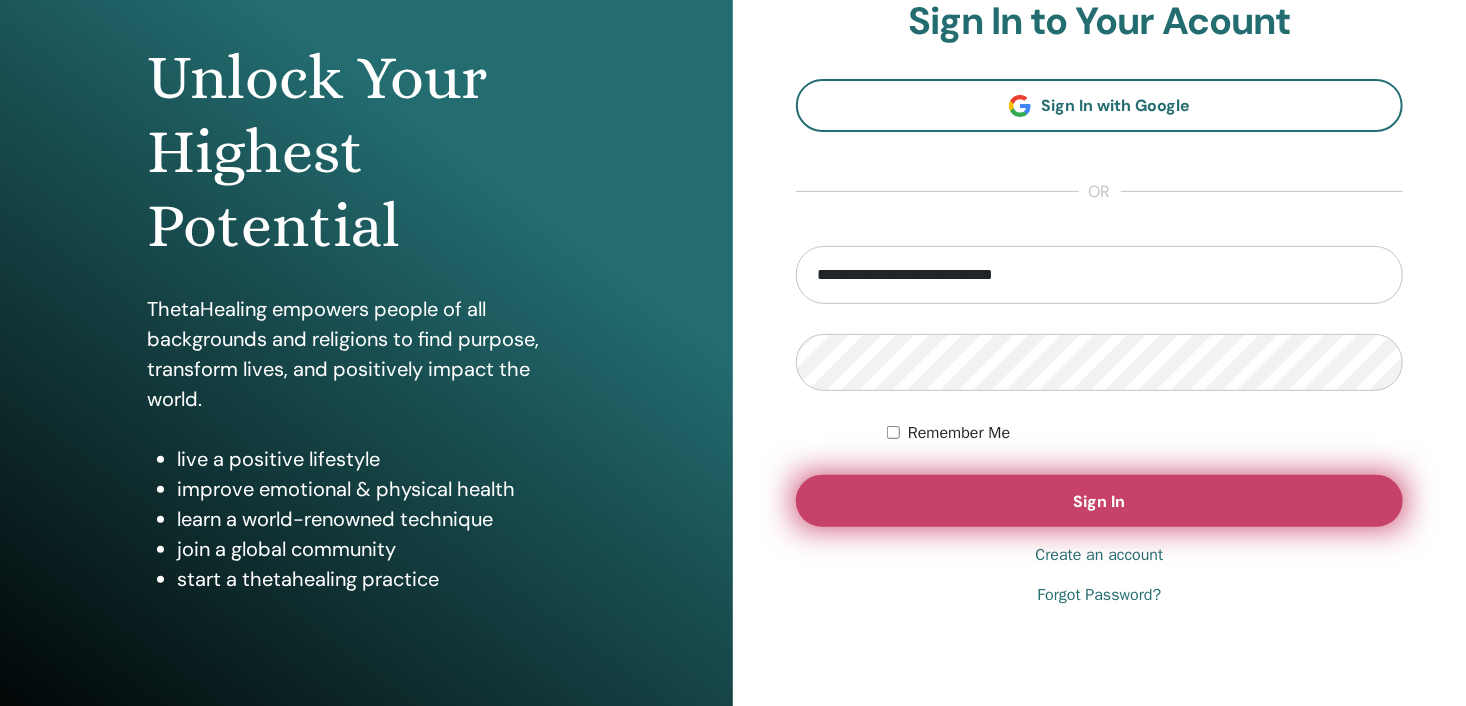 scroll, scrollTop: 200, scrollLeft: 0, axis: vertical 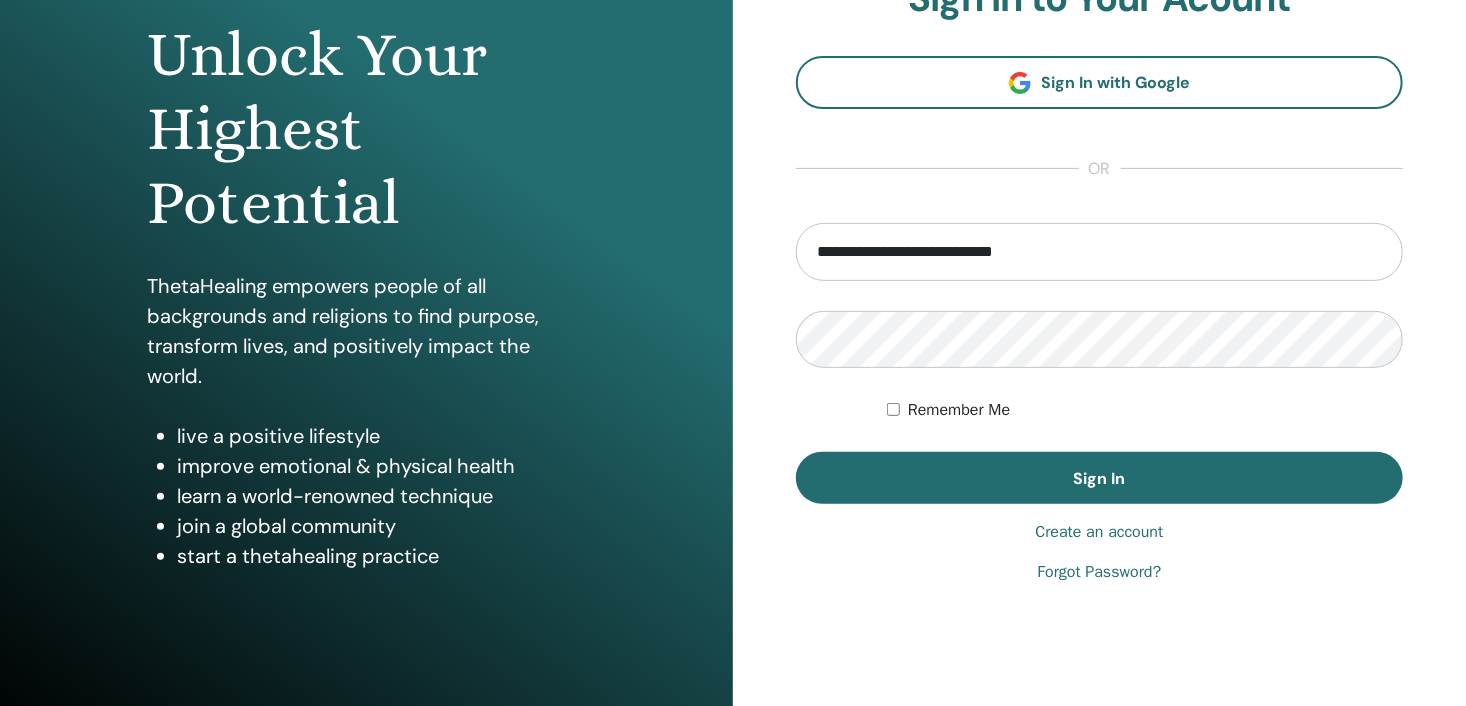 type on "**********" 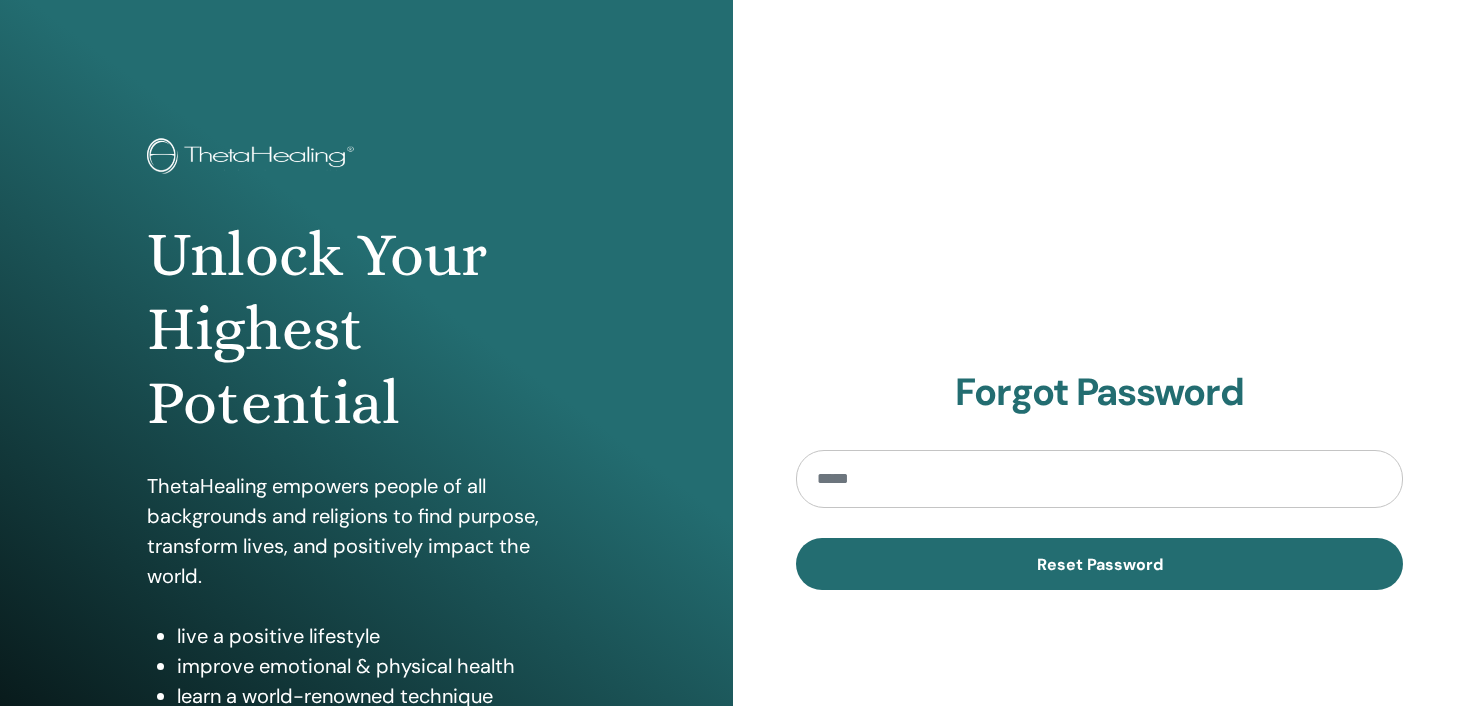 scroll, scrollTop: 0, scrollLeft: 0, axis: both 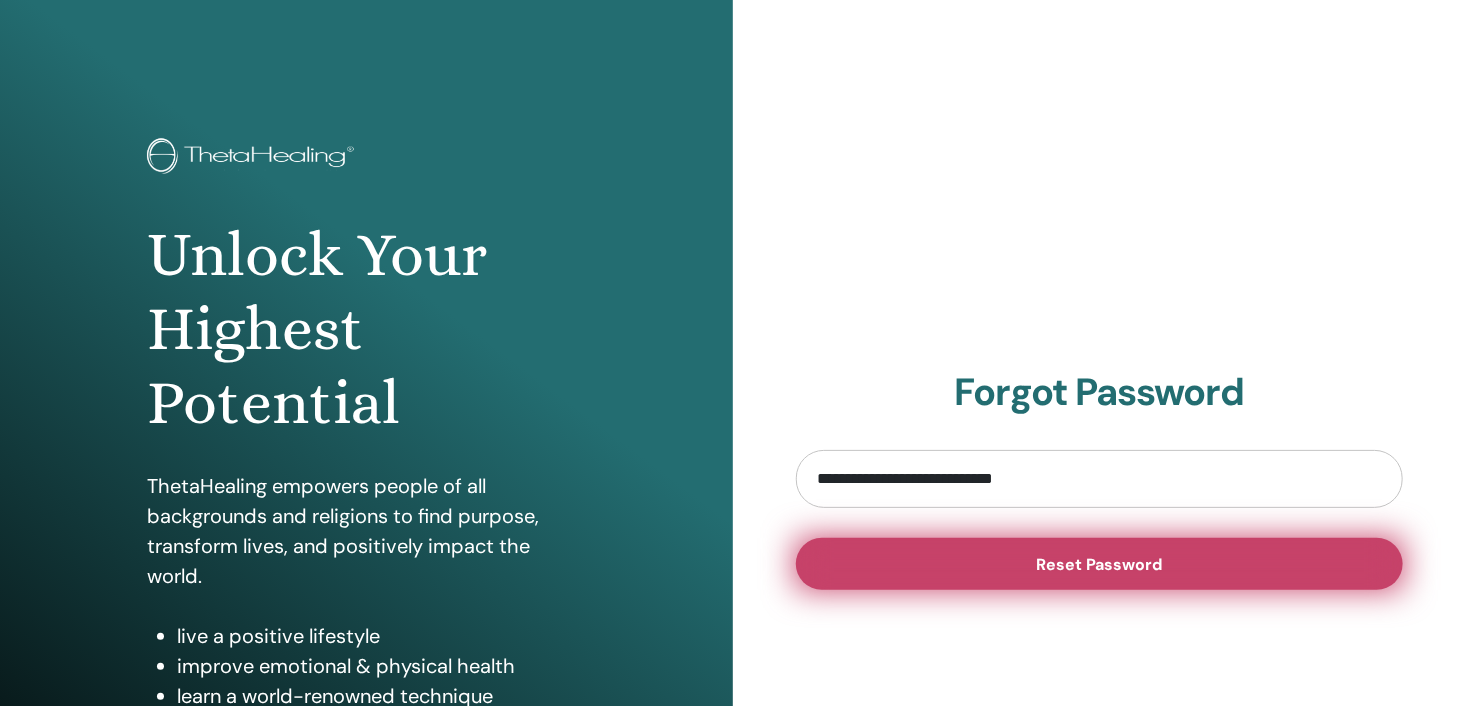 type on "**********" 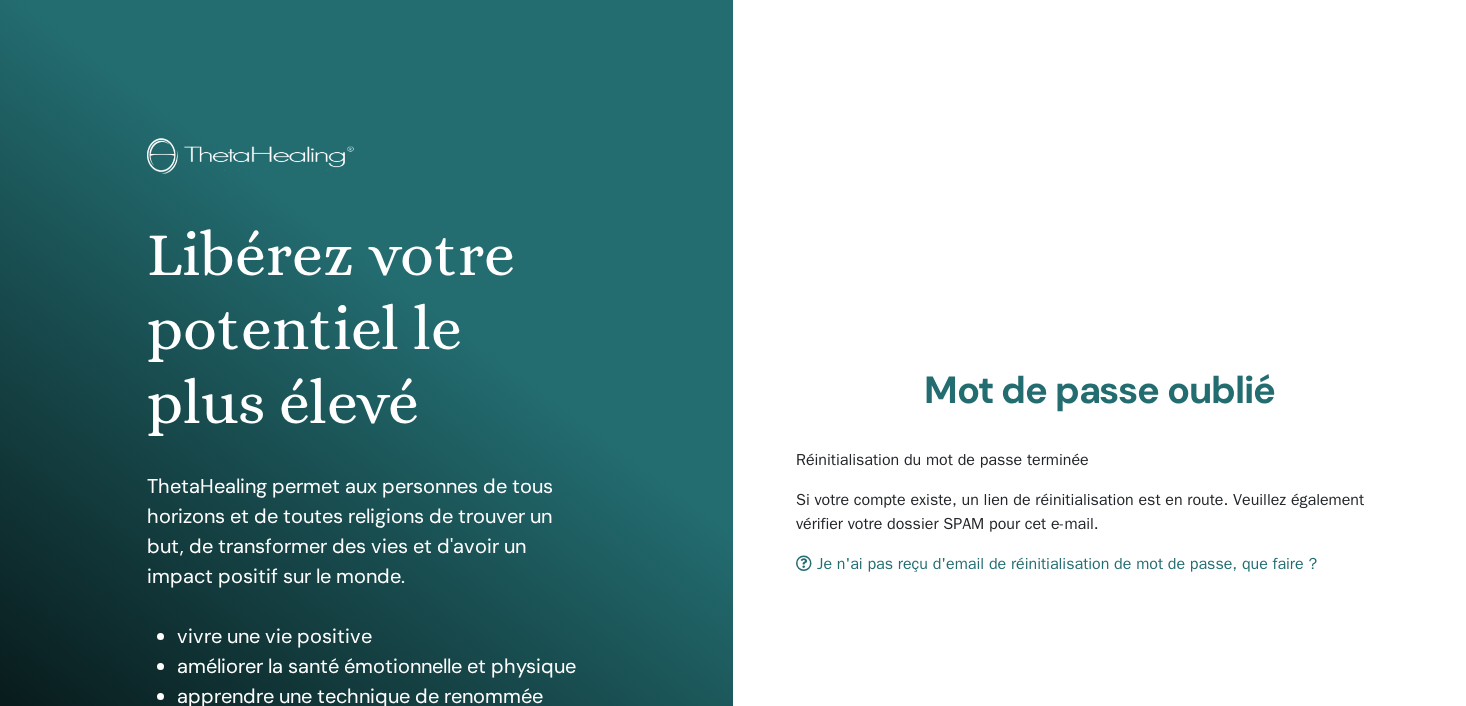 scroll, scrollTop: 0, scrollLeft: 0, axis: both 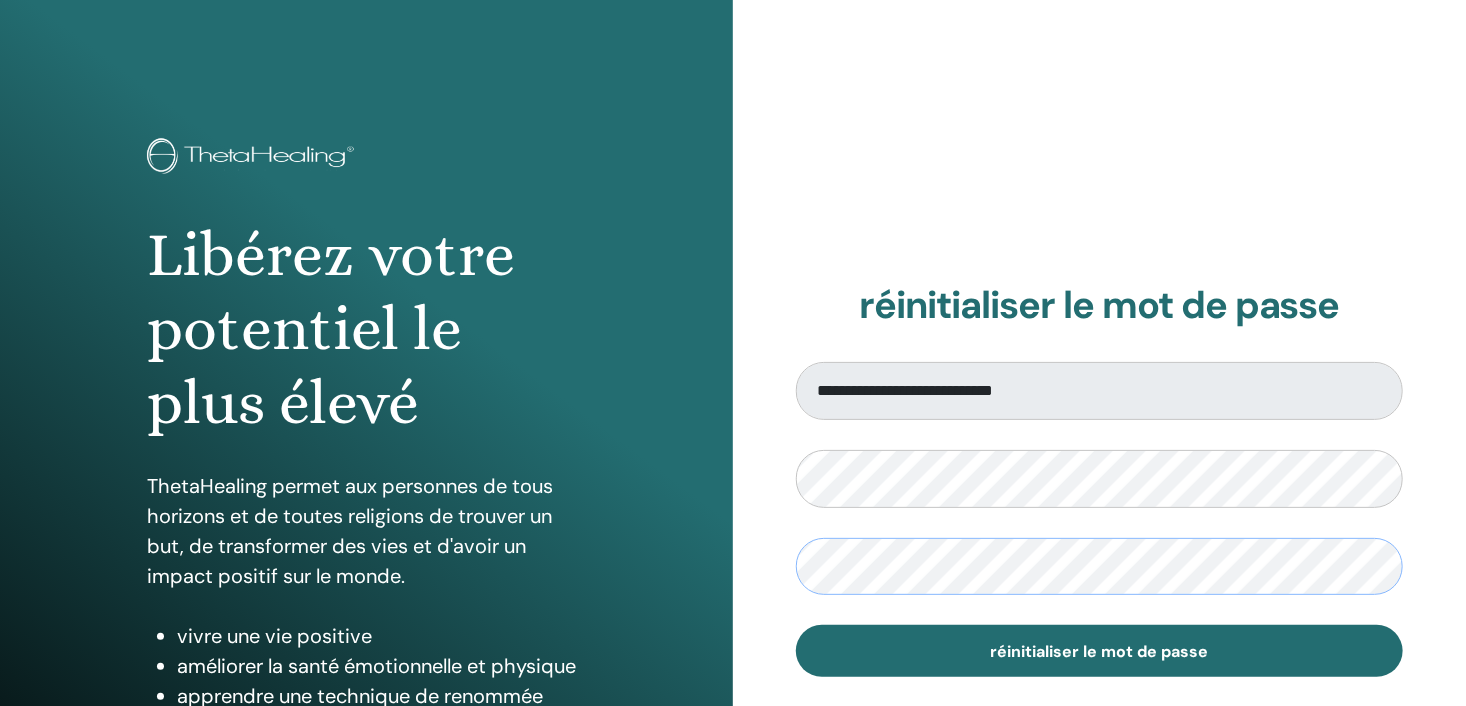 click on "**********" at bounding box center (1099, 519) 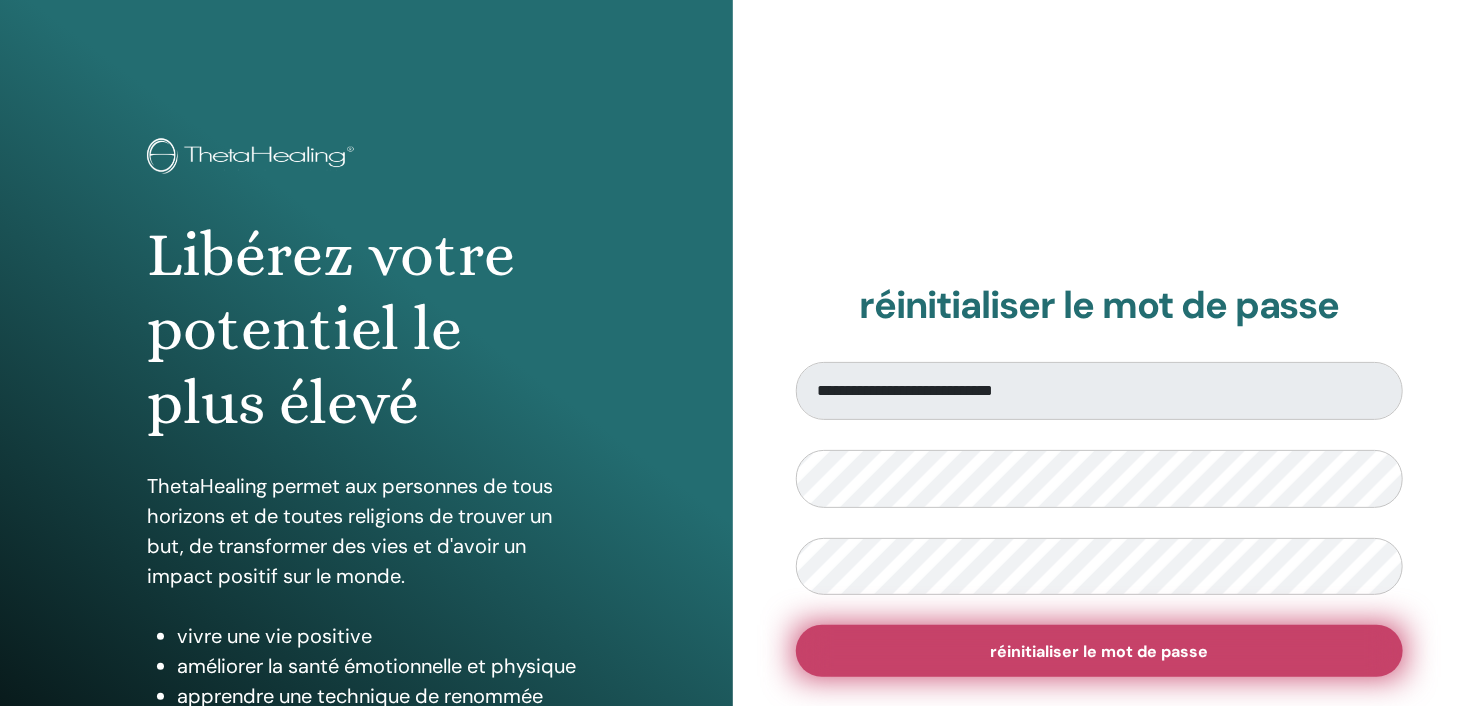 click on "réinitialiser le mot de passe" at bounding box center (1100, 651) 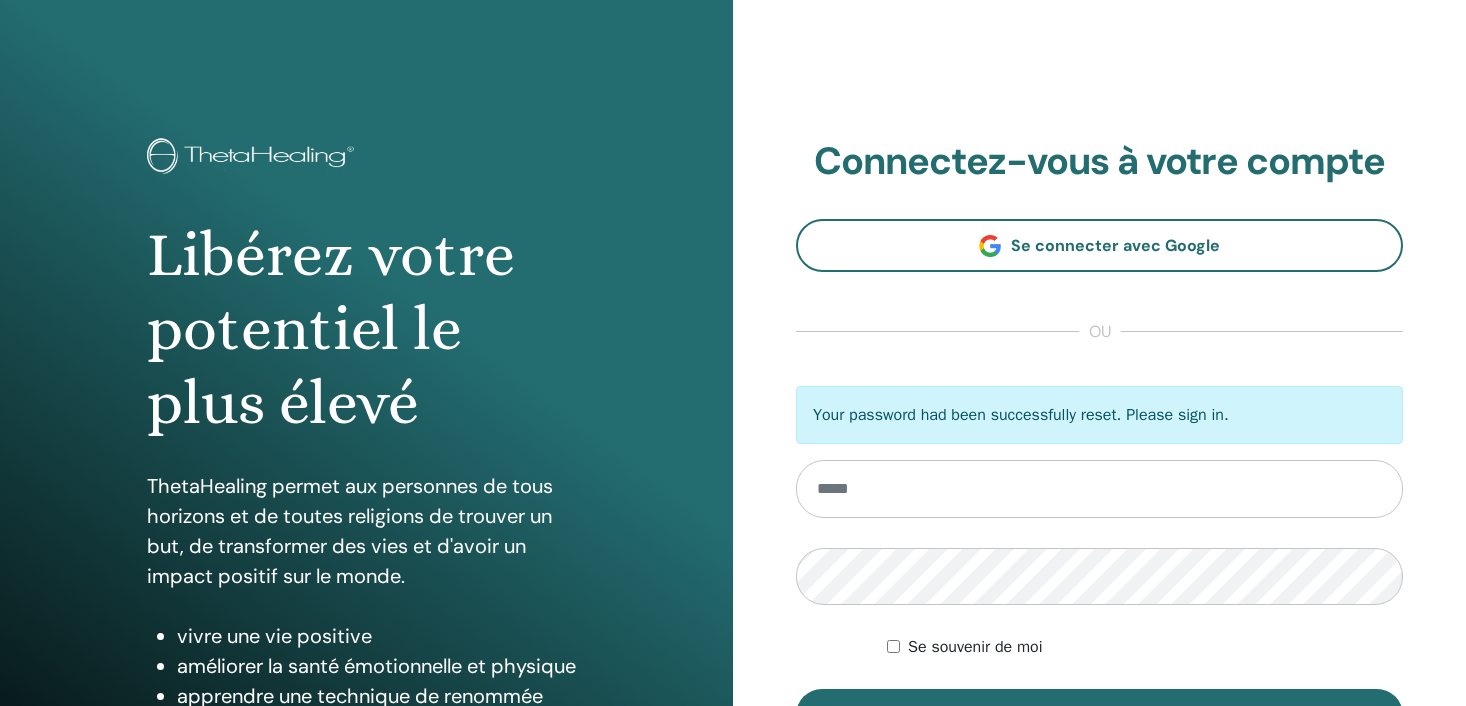 scroll, scrollTop: 0, scrollLeft: 0, axis: both 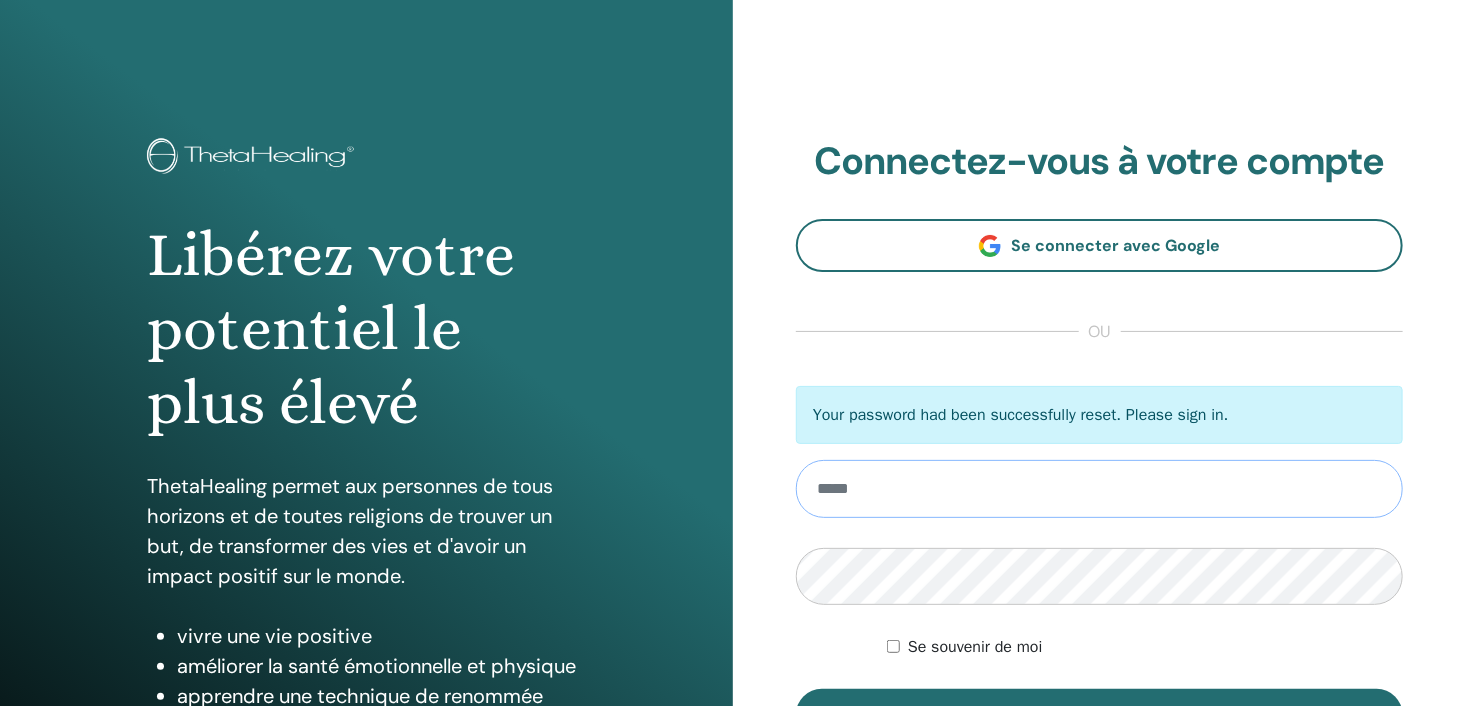 click at bounding box center (1099, 489) 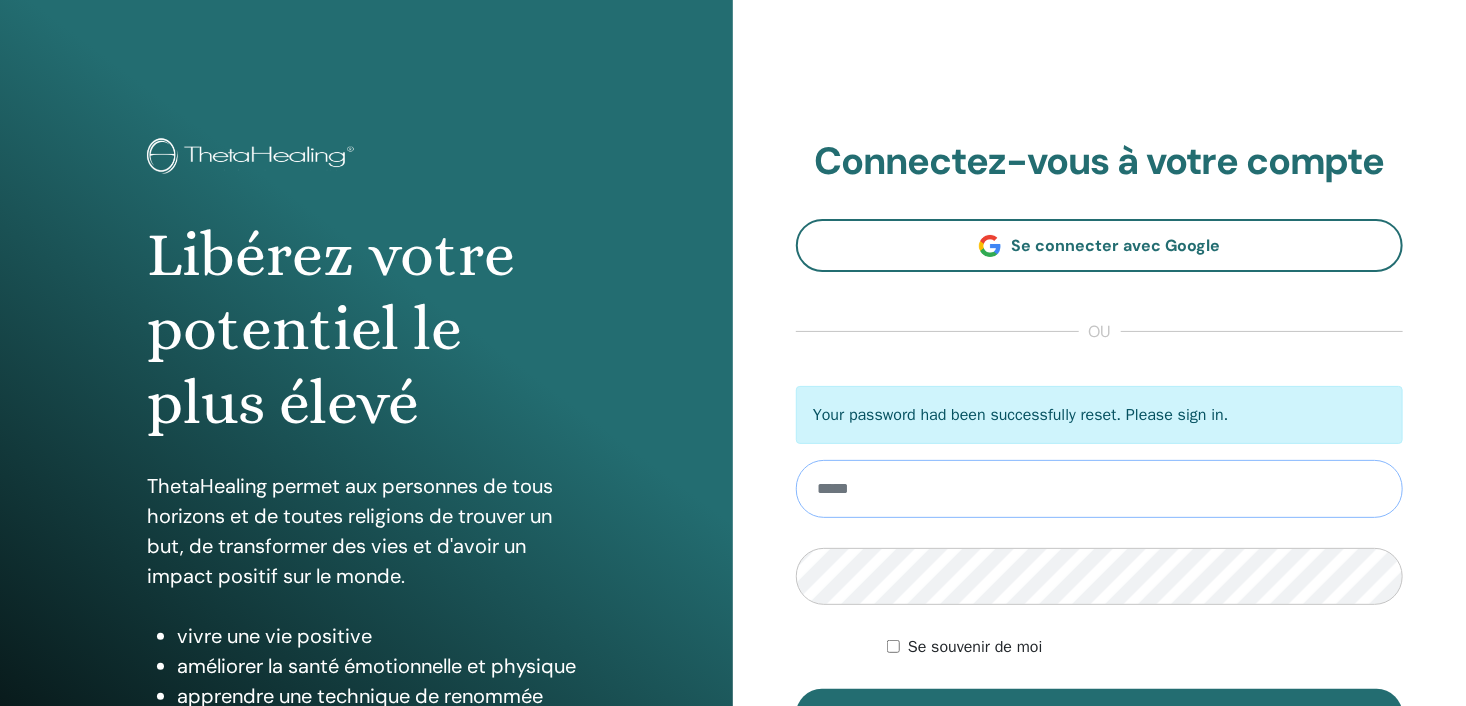 type on "**********" 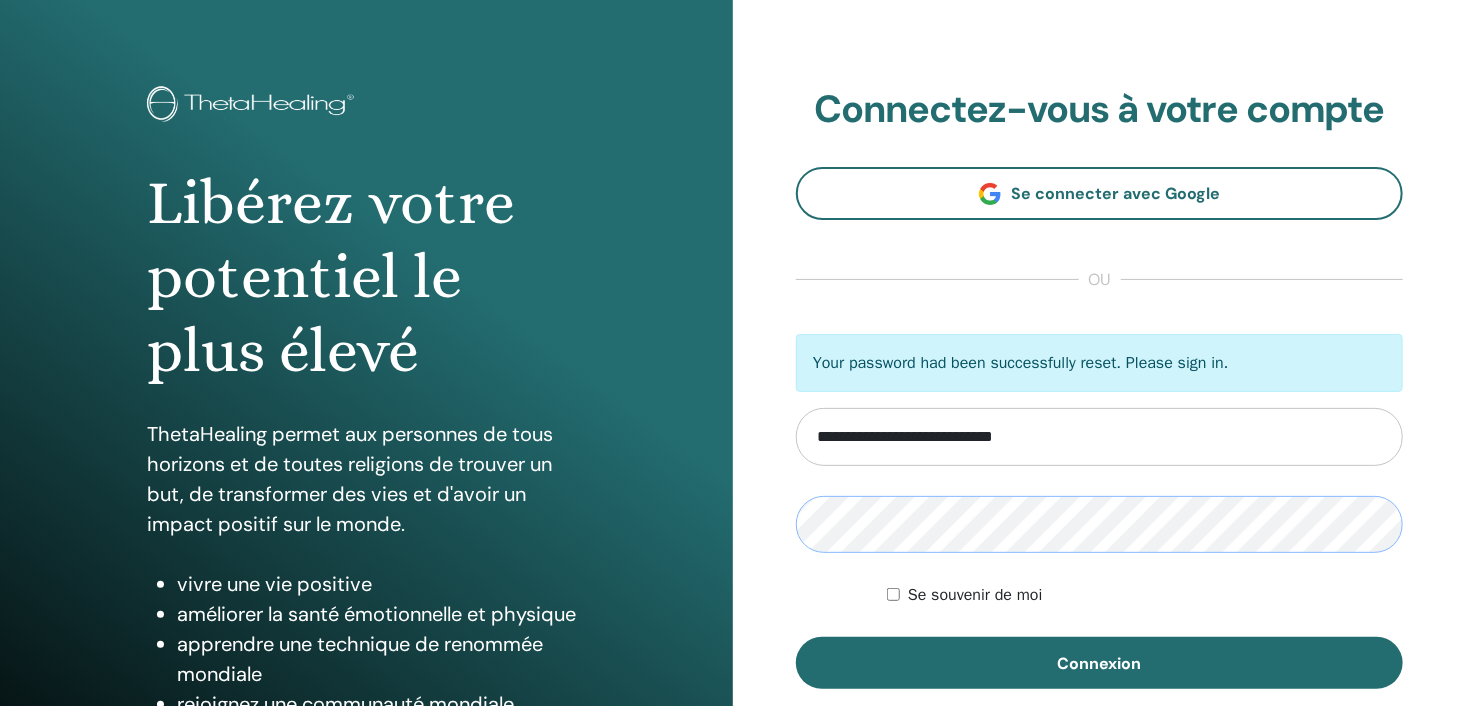 scroll, scrollTop: 100, scrollLeft: 0, axis: vertical 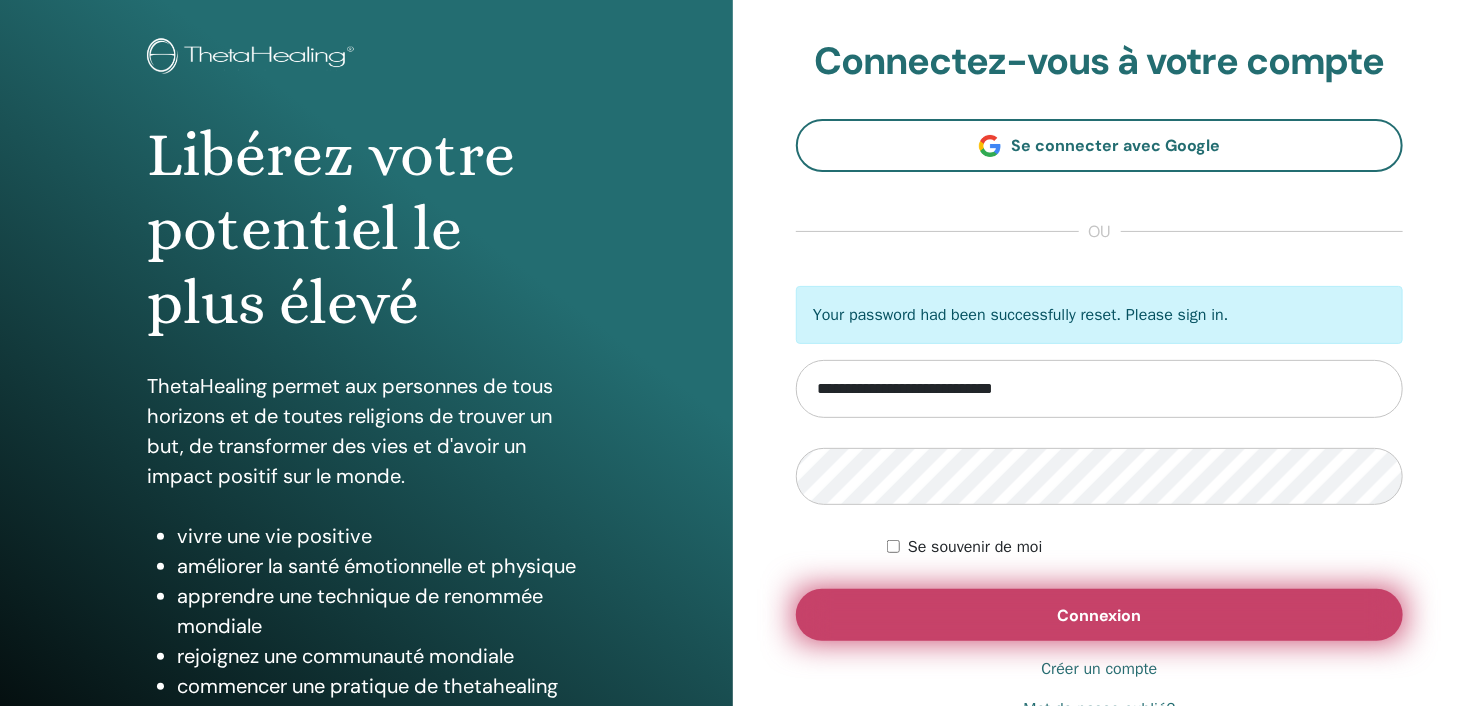 click on "Connexion" at bounding box center [1100, 615] 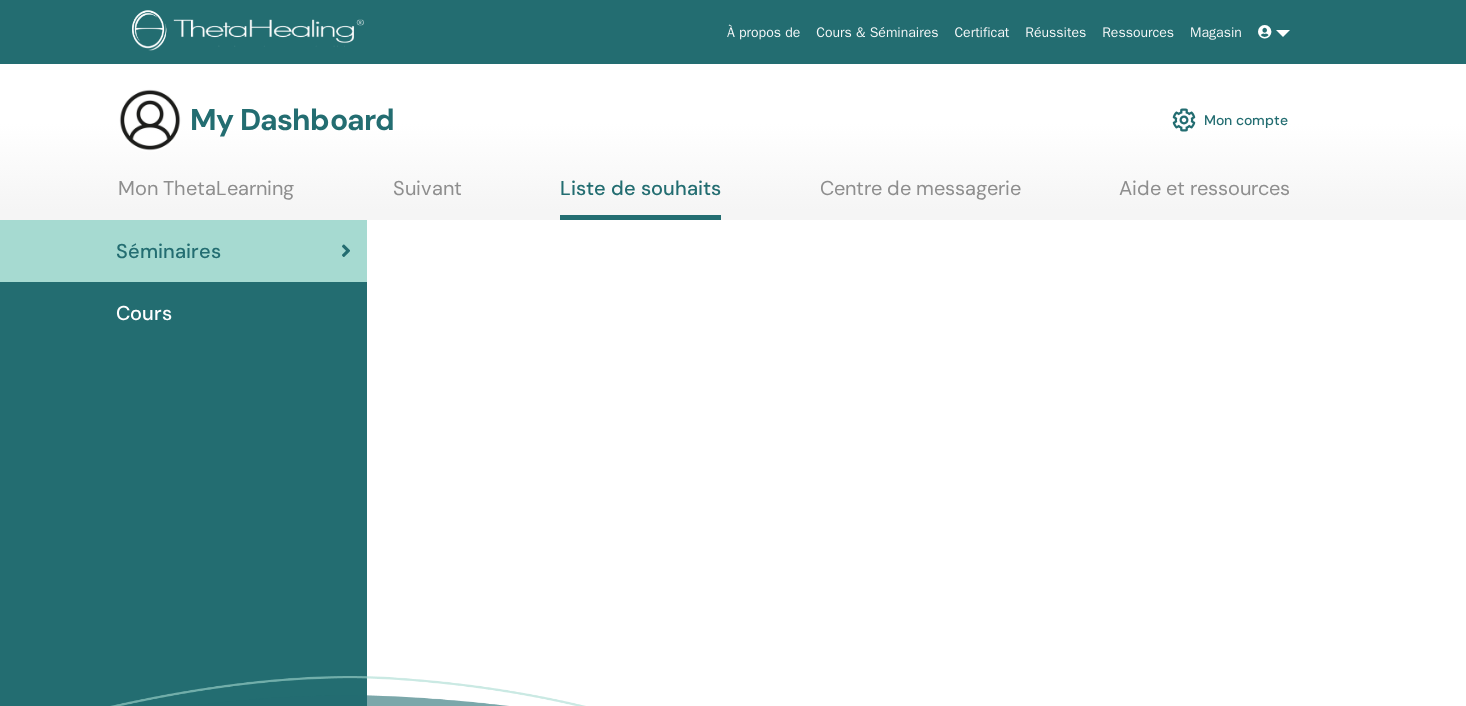 scroll, scrollTop: 0, scrollLeft: 0, axis: both 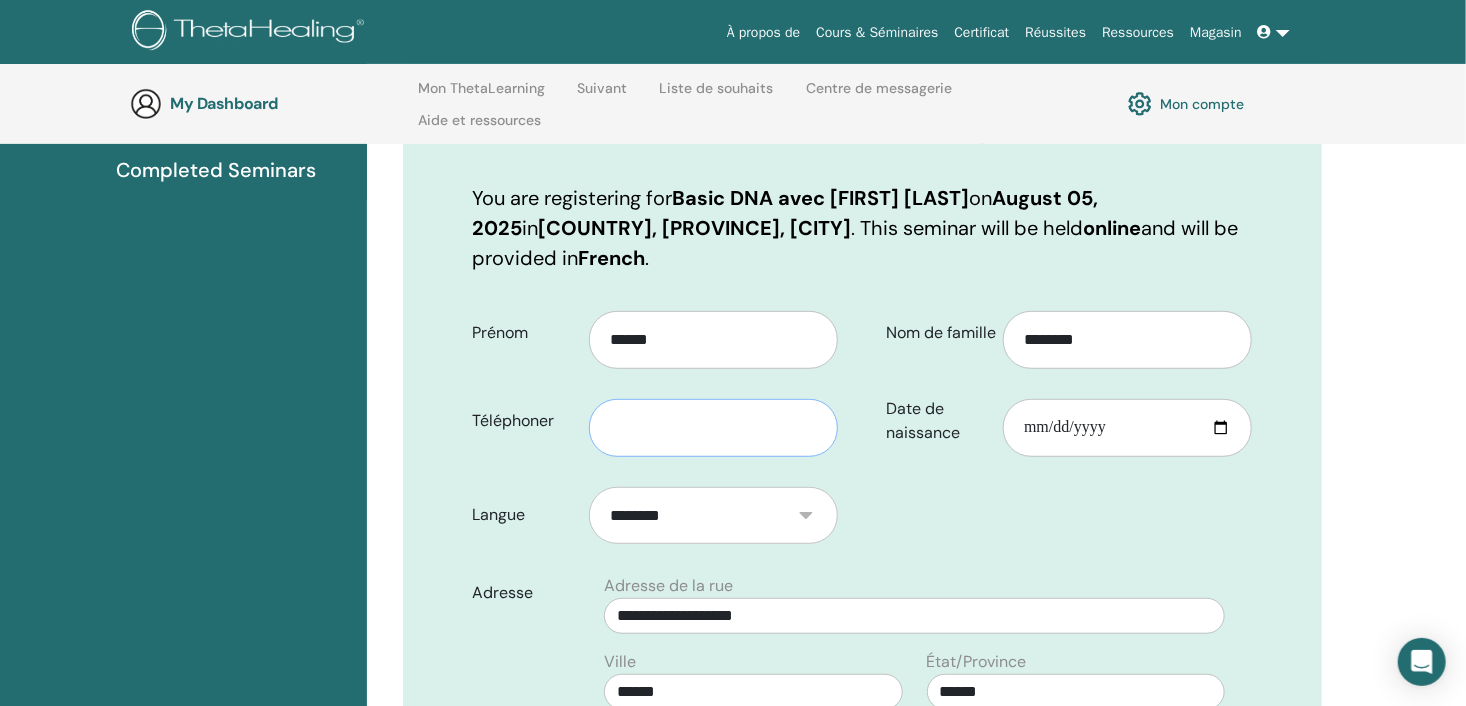 click at bounding box center [713, 428] 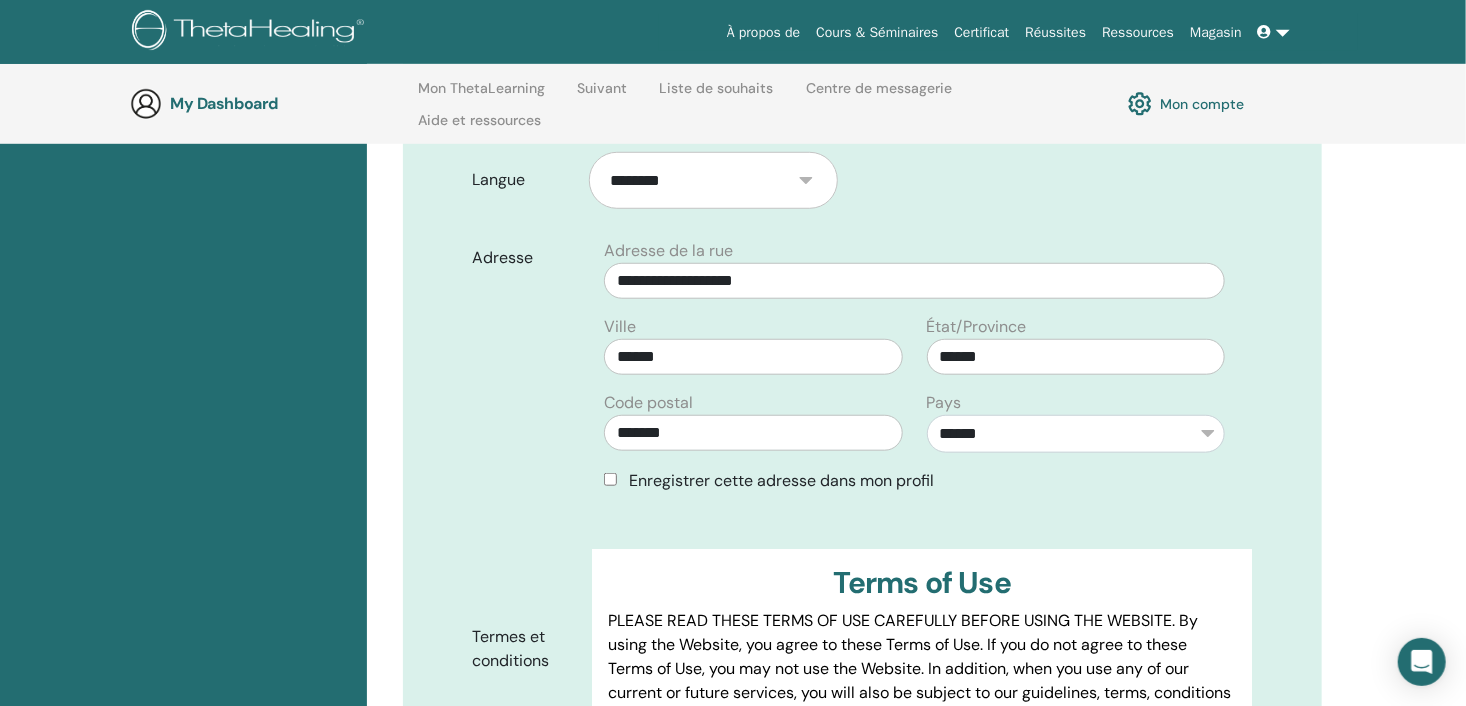 scroll, scrollTop: 680, scrollLeft: 0, axis: vertical 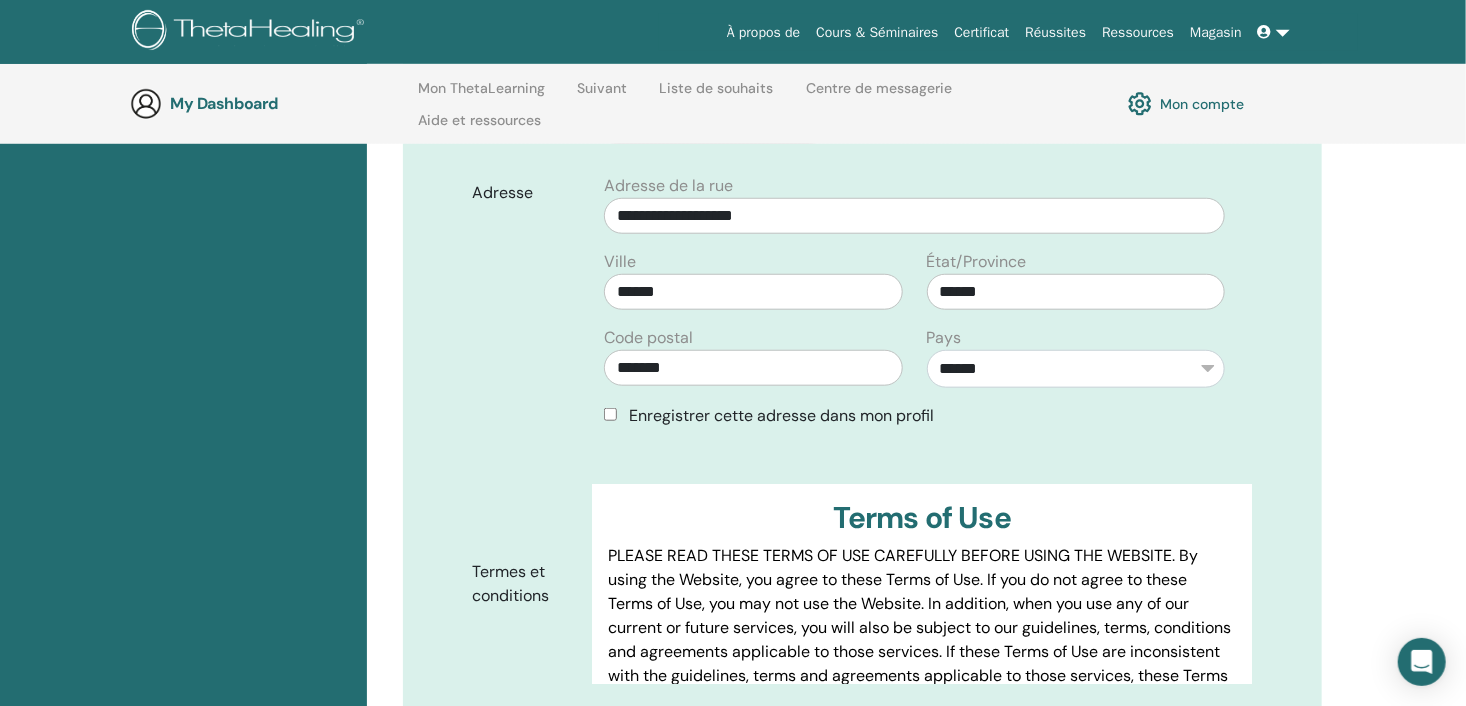 type on "**********" 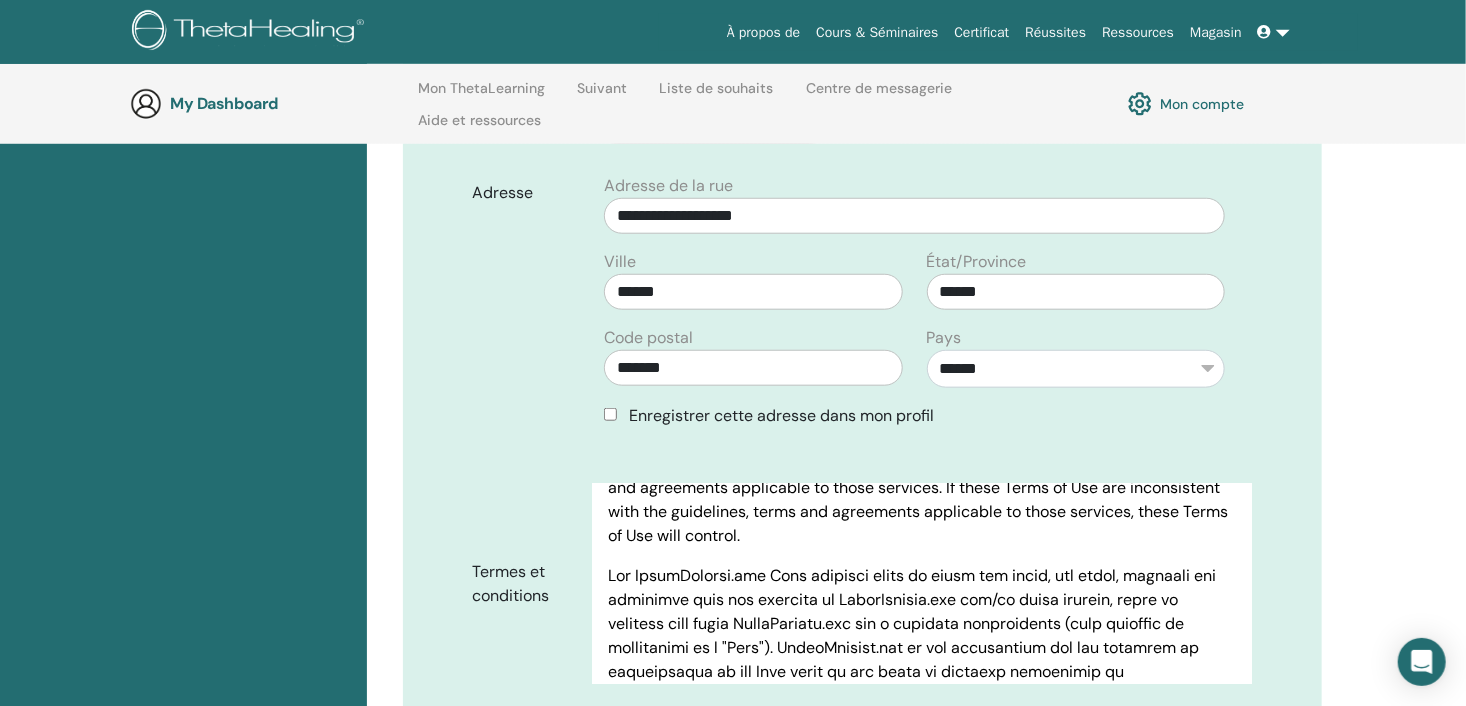scroll, scrollTop: 300, scrollLeft: 0, axis: vertical 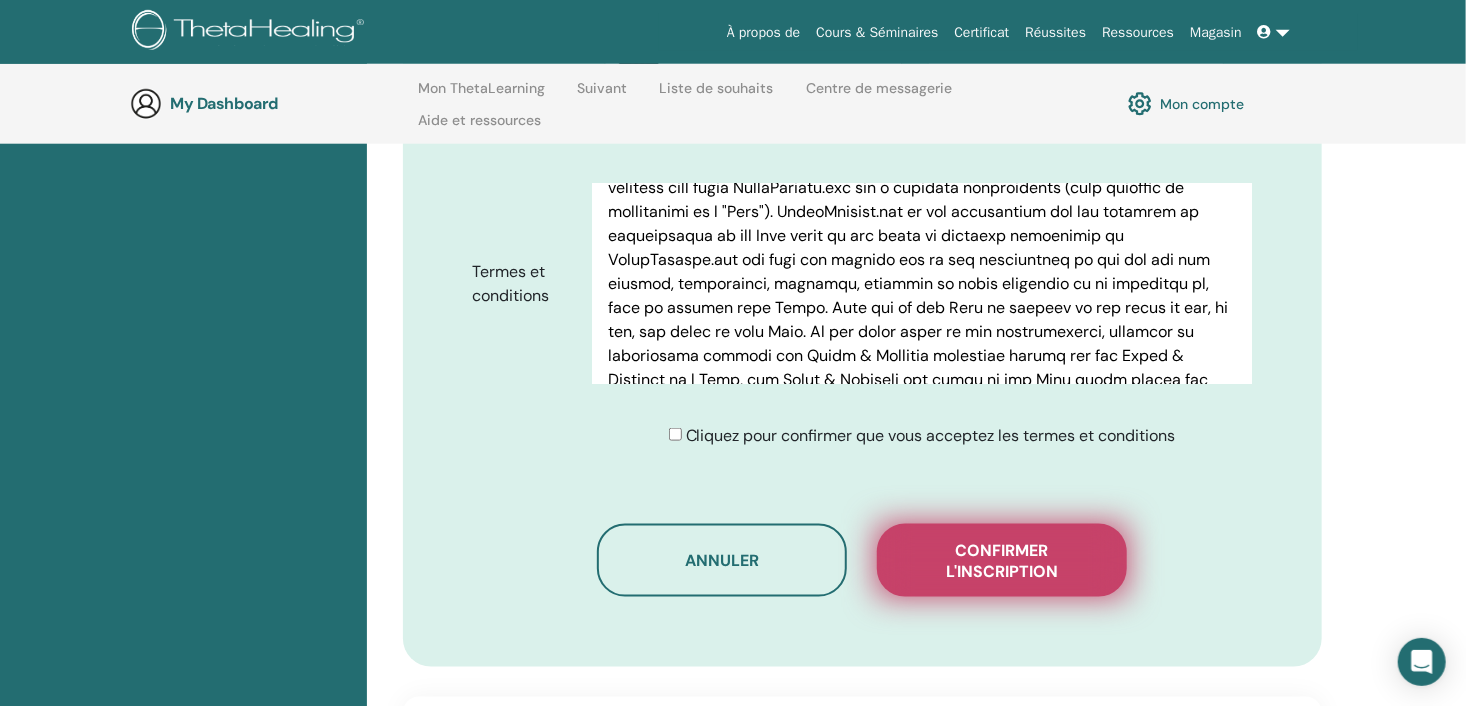 click on "Confirmer l'inscription" at bounding box center [1002, 561] 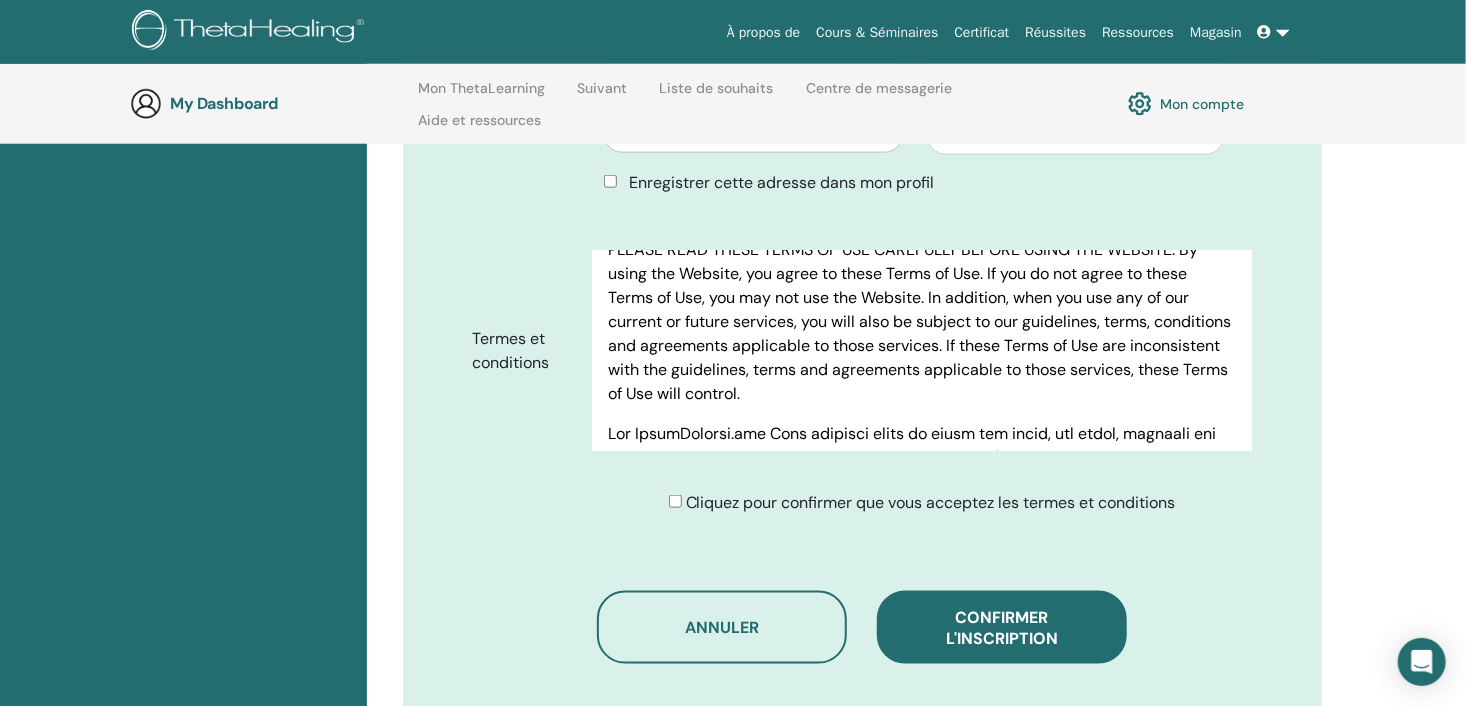 scroll, scrollTop: 0, scrollLeft: 0, axis: both 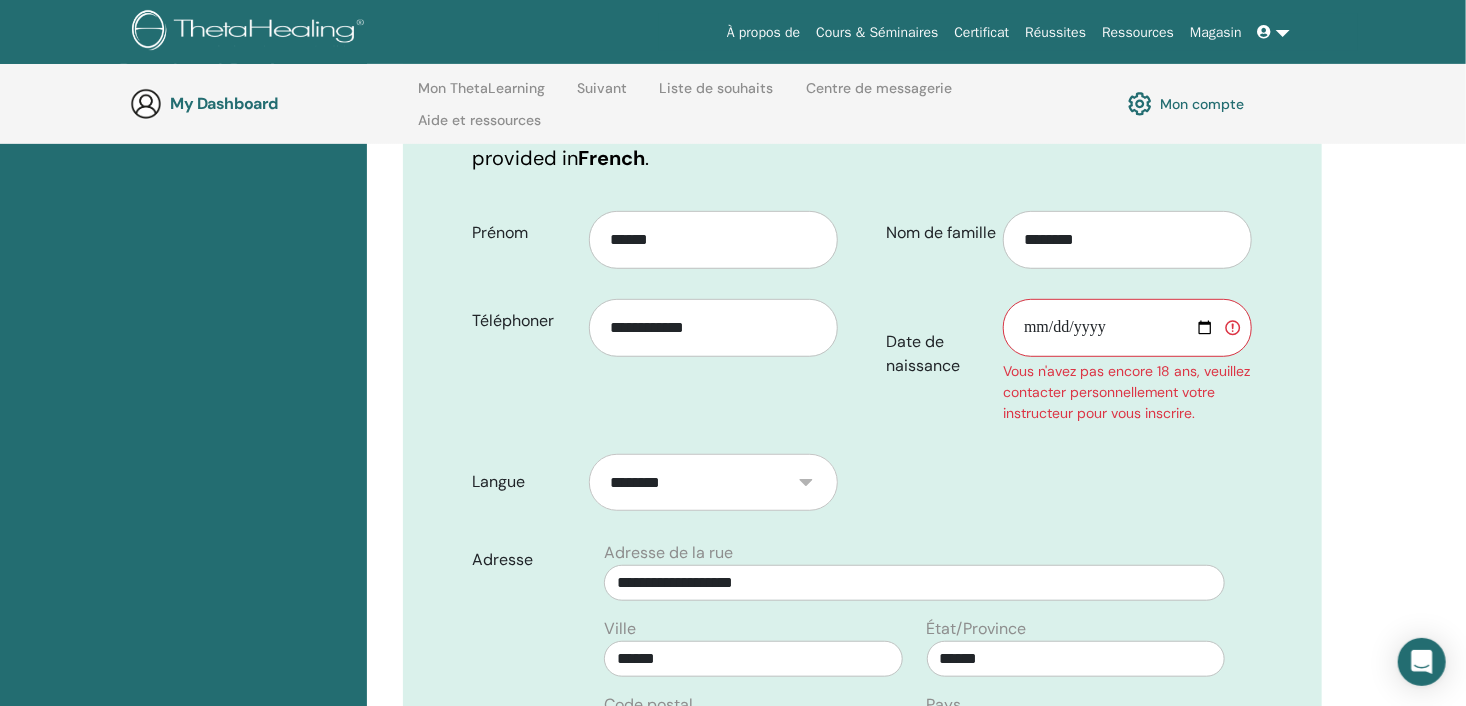 click on "Date de naissance" at bounding box center (1127, 328) 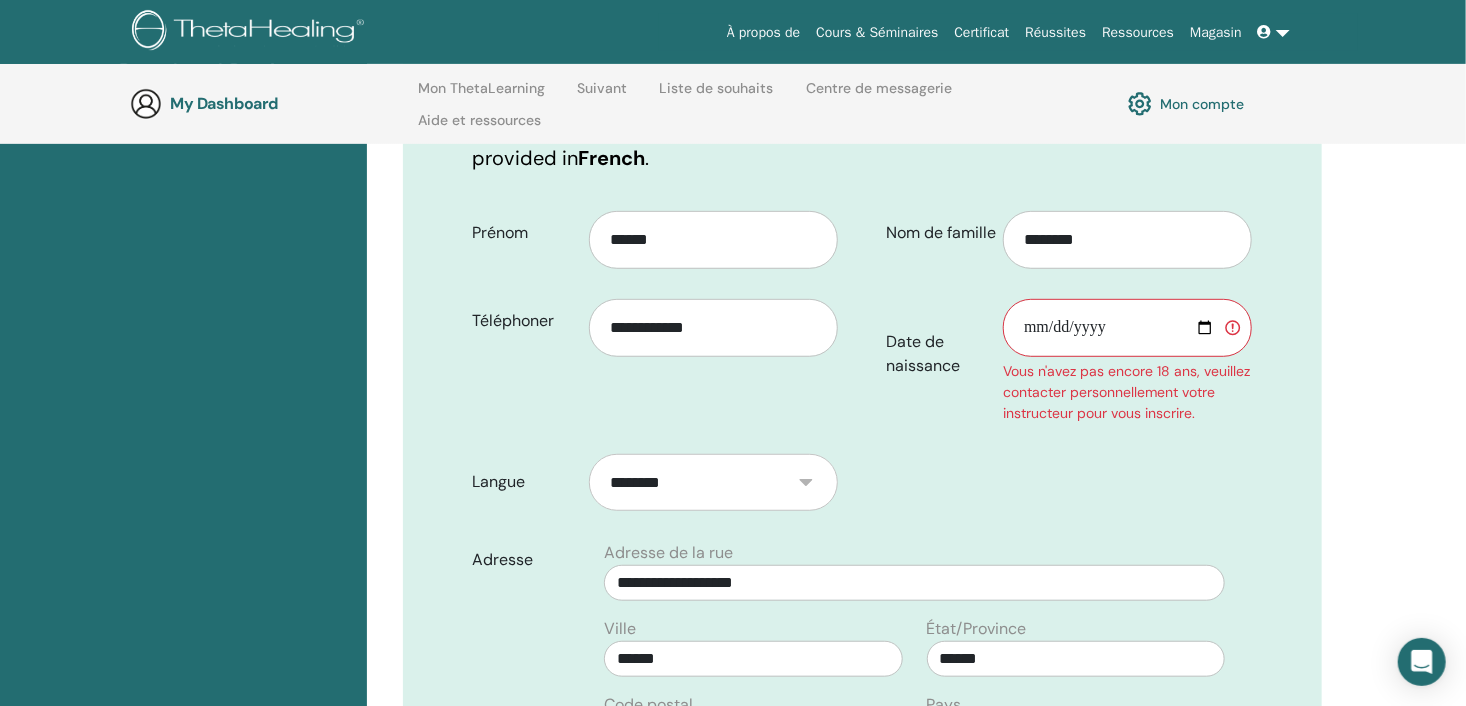 type on "**********" 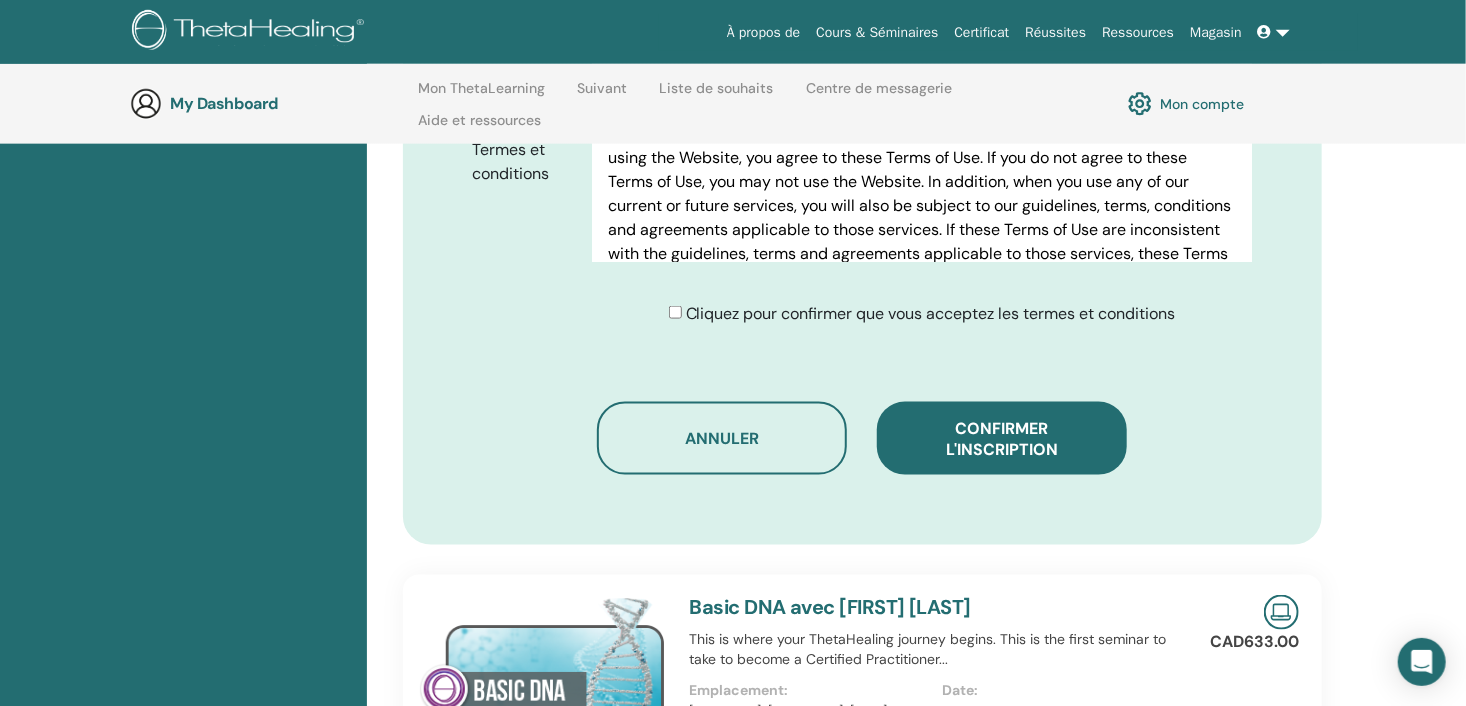 scroll, scrollTop: 1180, scrollLeft: 0, axis: vertical 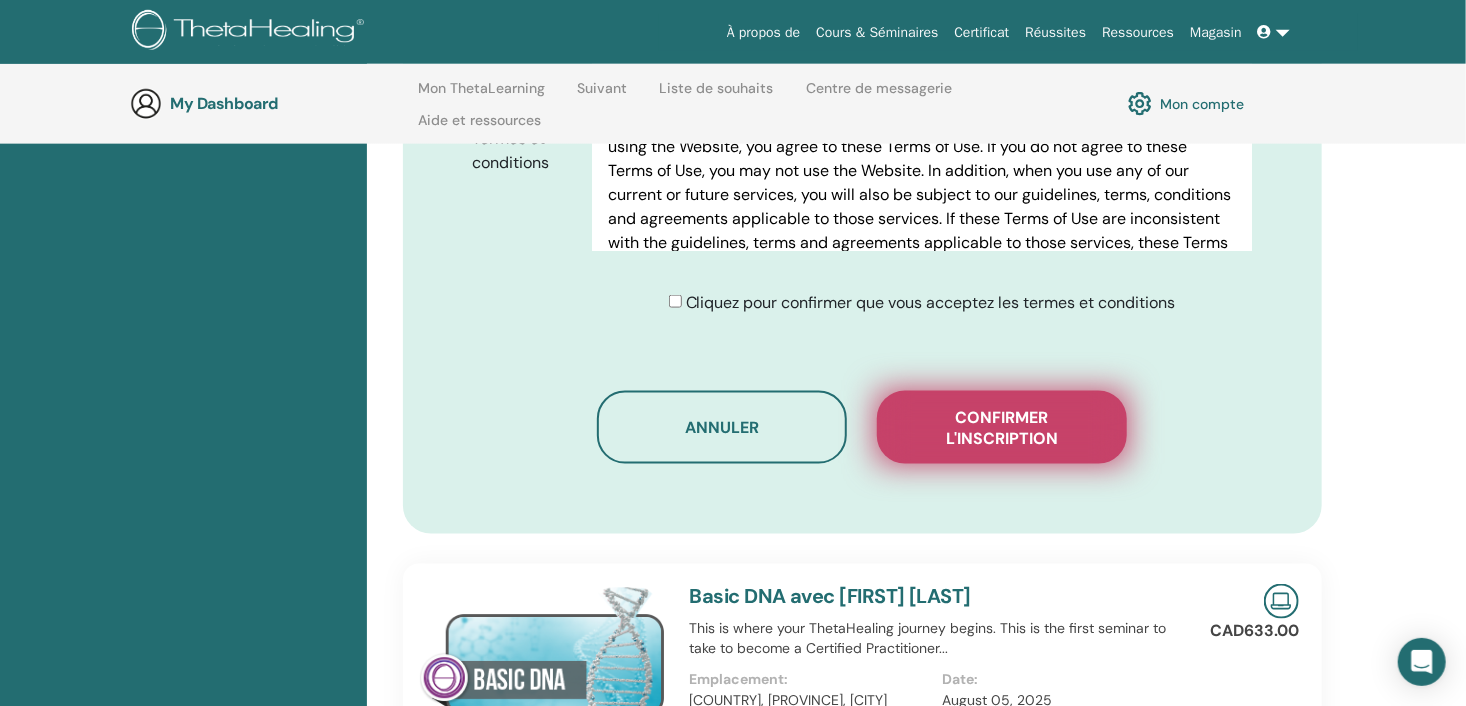 click on "Confirmer l'inscription" at bounding box center [1002, 428] 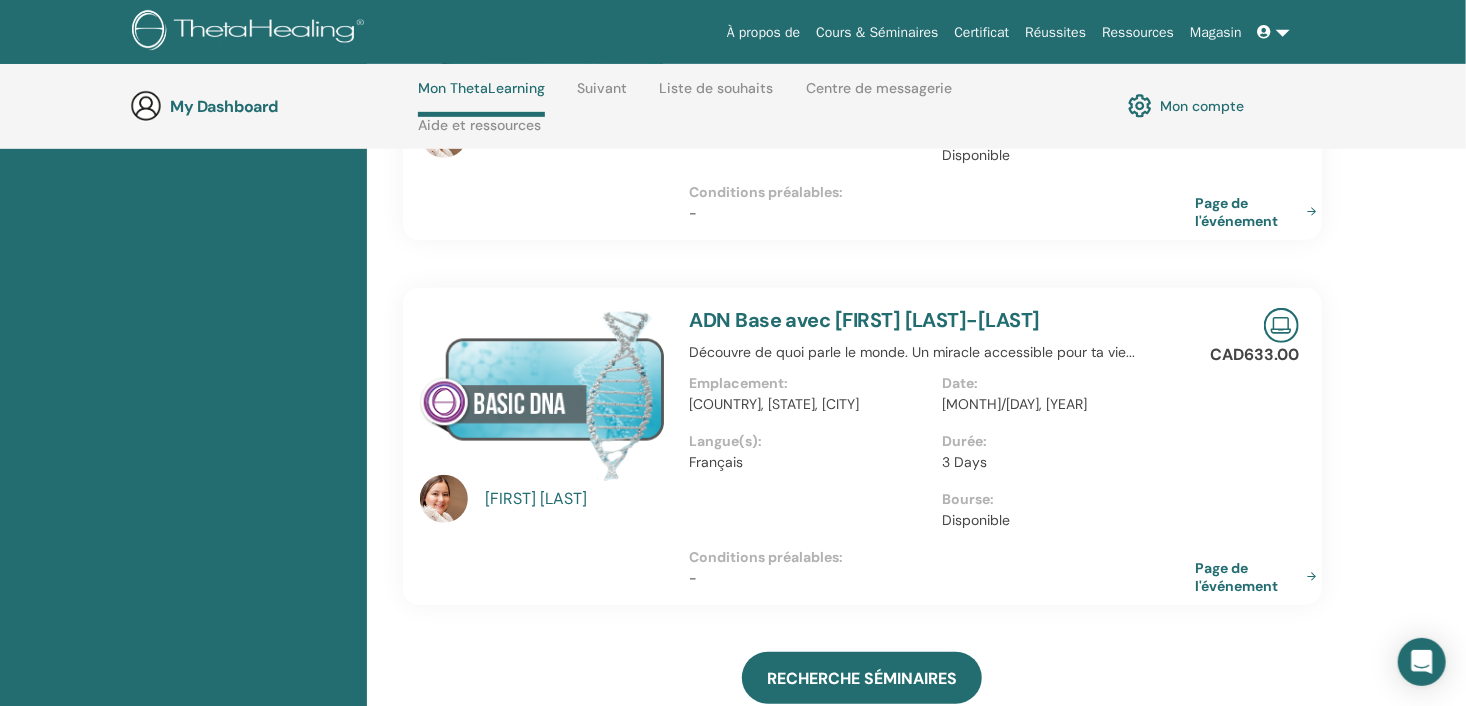 scroll, scrollTop: 0, scrollLeft: 0, axis: both 